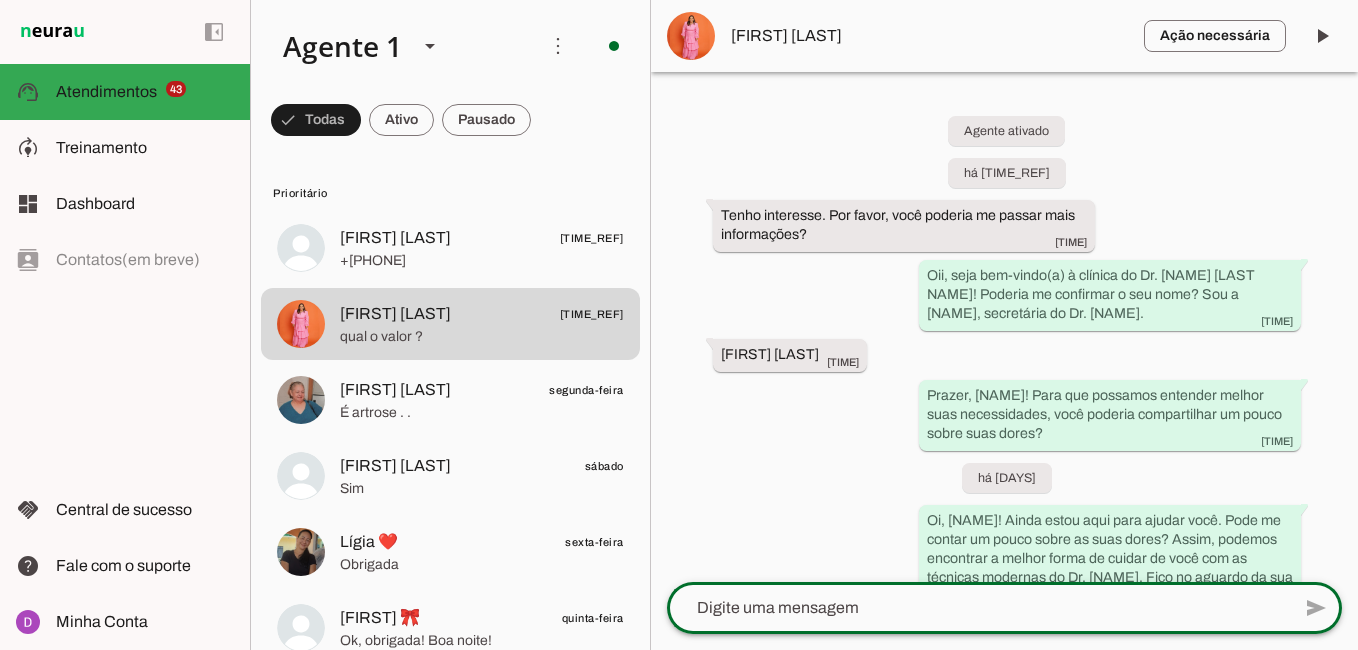 scroll, scrollTop: 0, scrollLeft: 0, axis: both 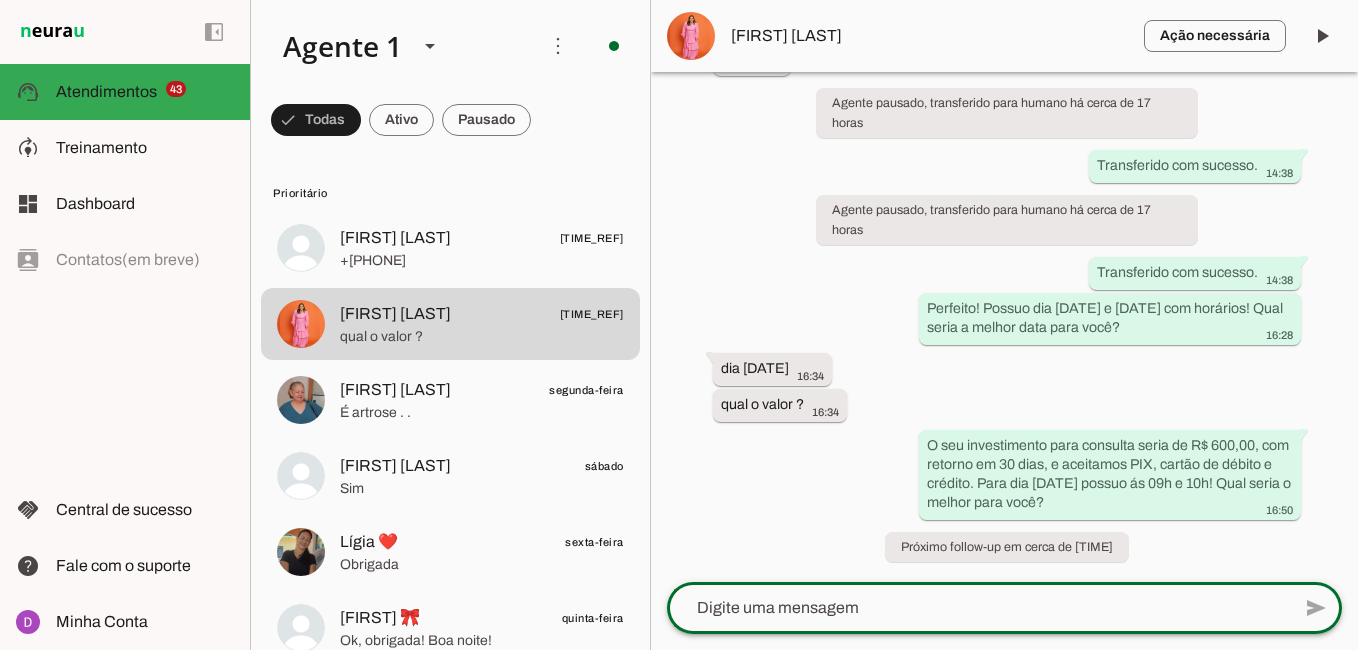 click on "[FIRST] [LAST]
[TIME_REF]
[PHONE]" at bounding box center (450, 248) 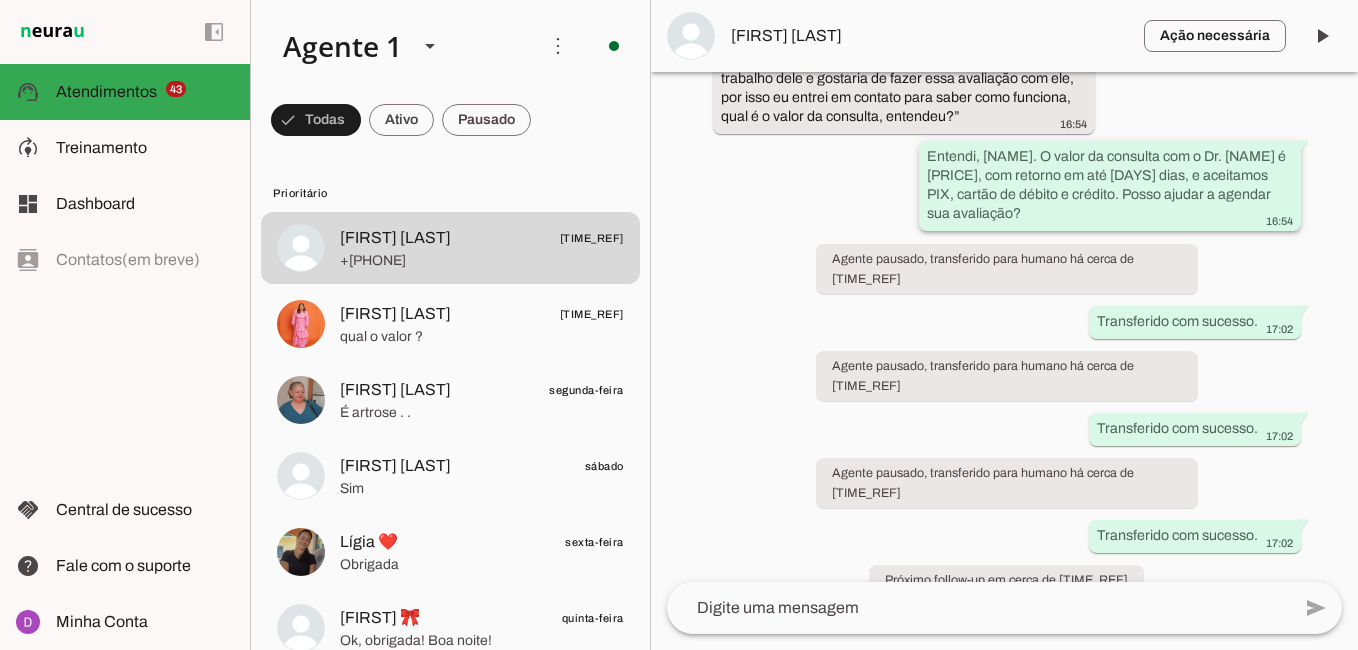 scroll, scrollTop: 1113, scrollLeft: 0, axis: vertical 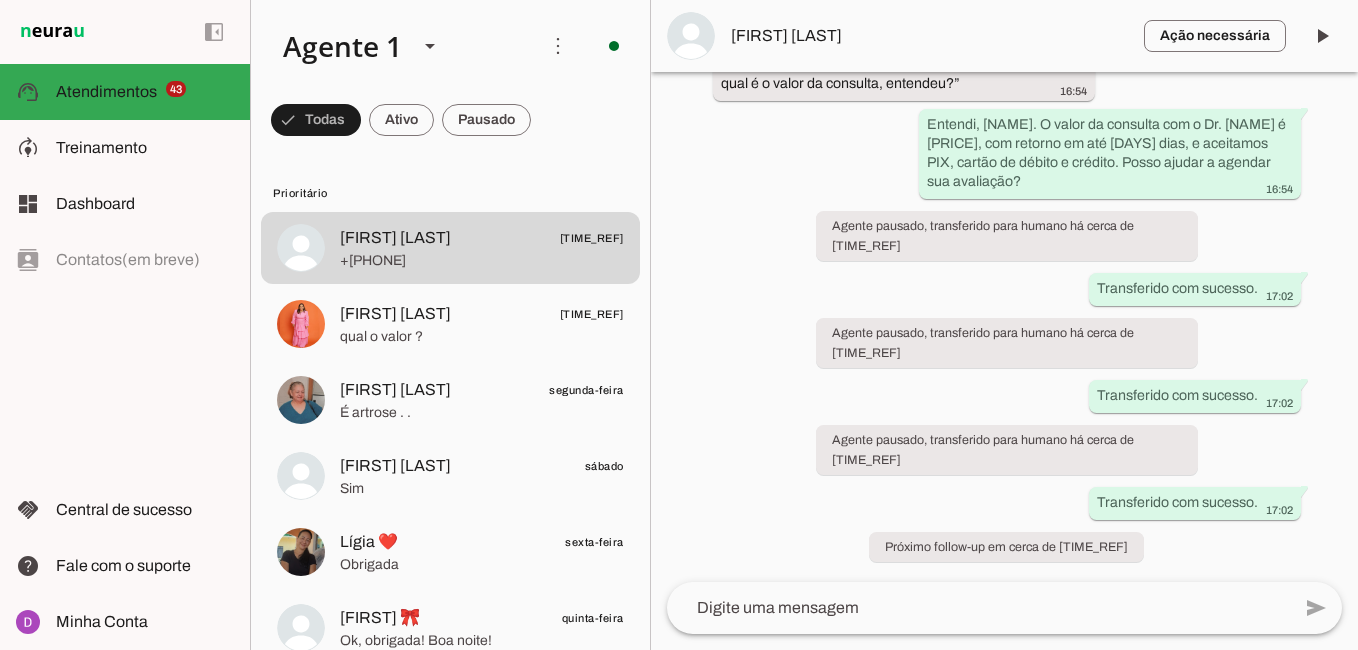 click 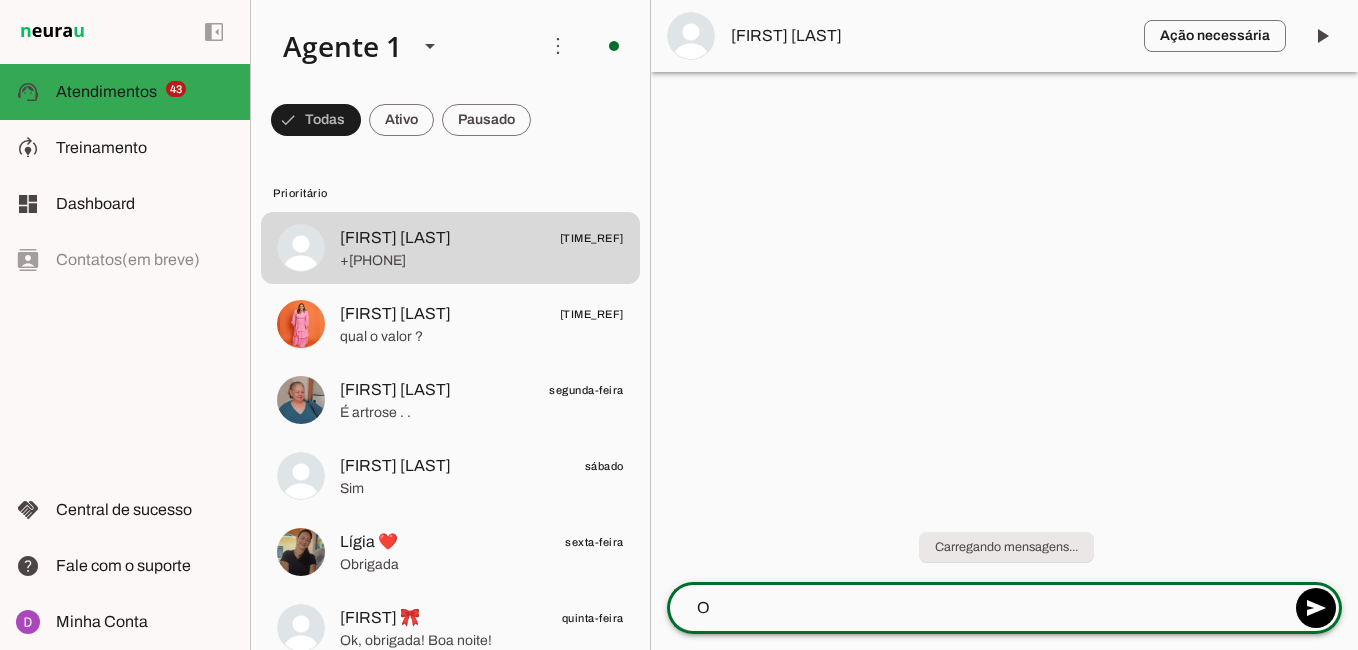 scroll, scrollTop: 0, scrollLeft: 0, axis: both 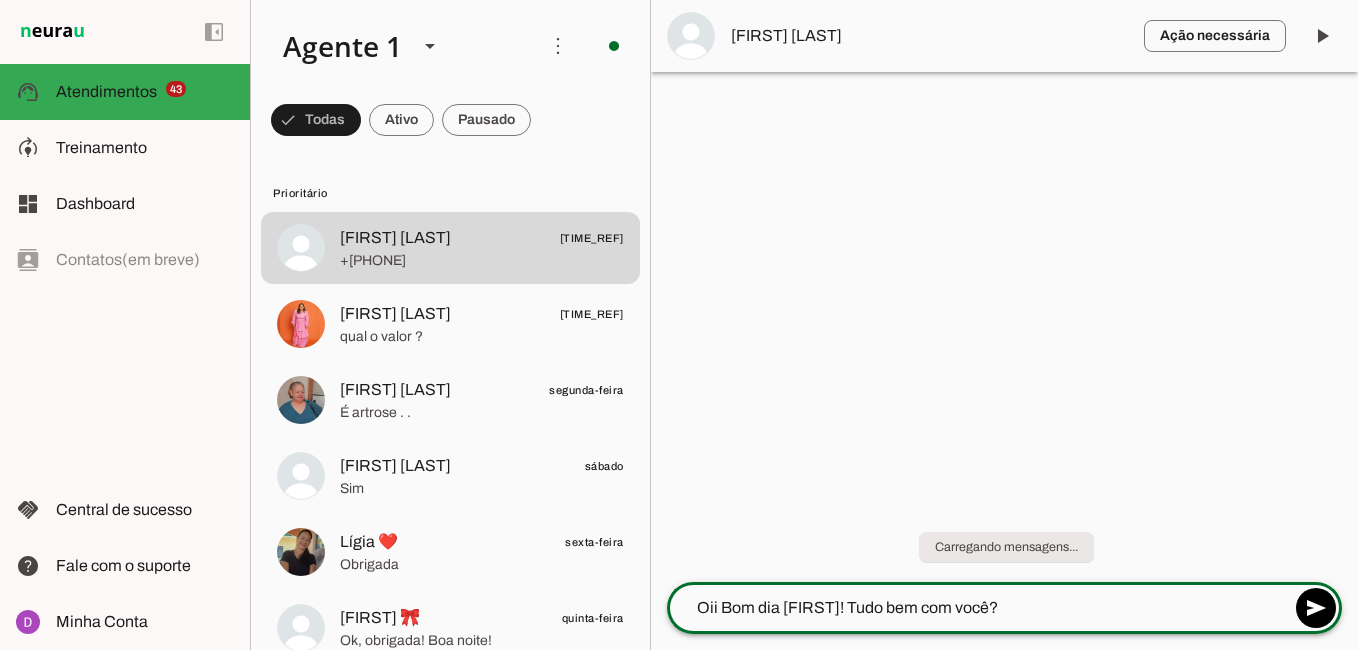 type on "Oii Bom dia [FIRST]! Tudo bem com você?" 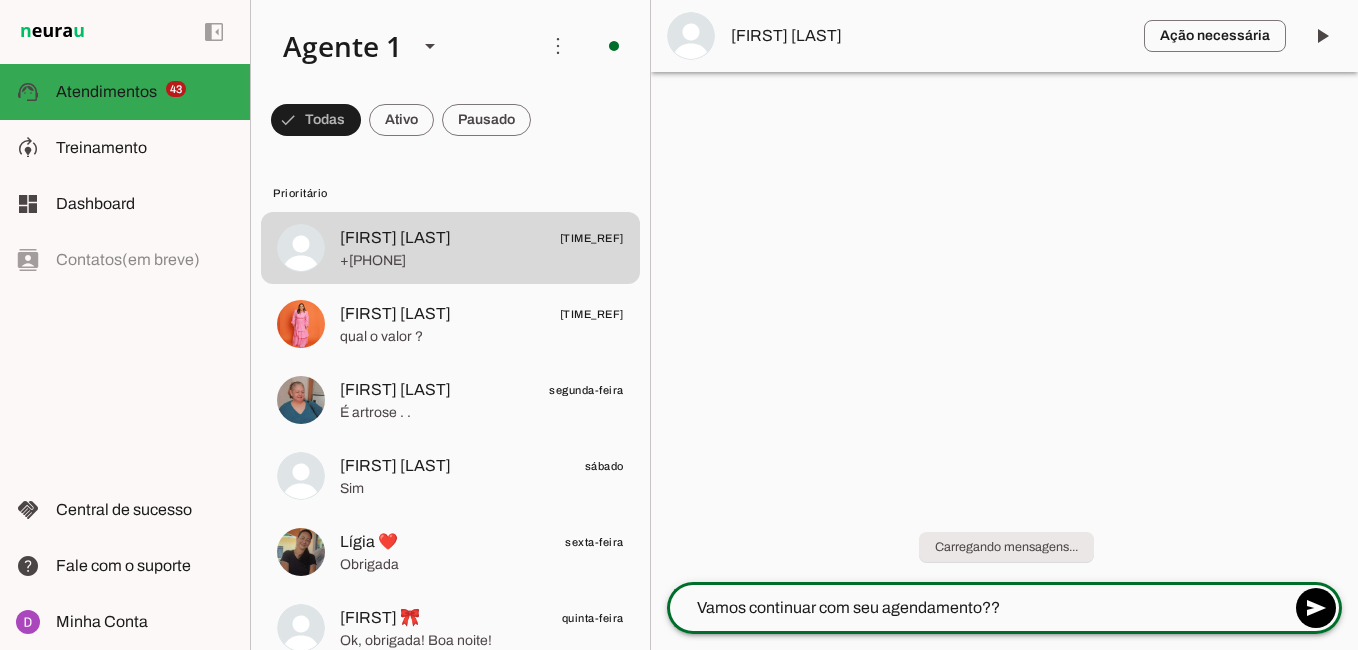 click on "Vamos continuar com seu agendamento??" 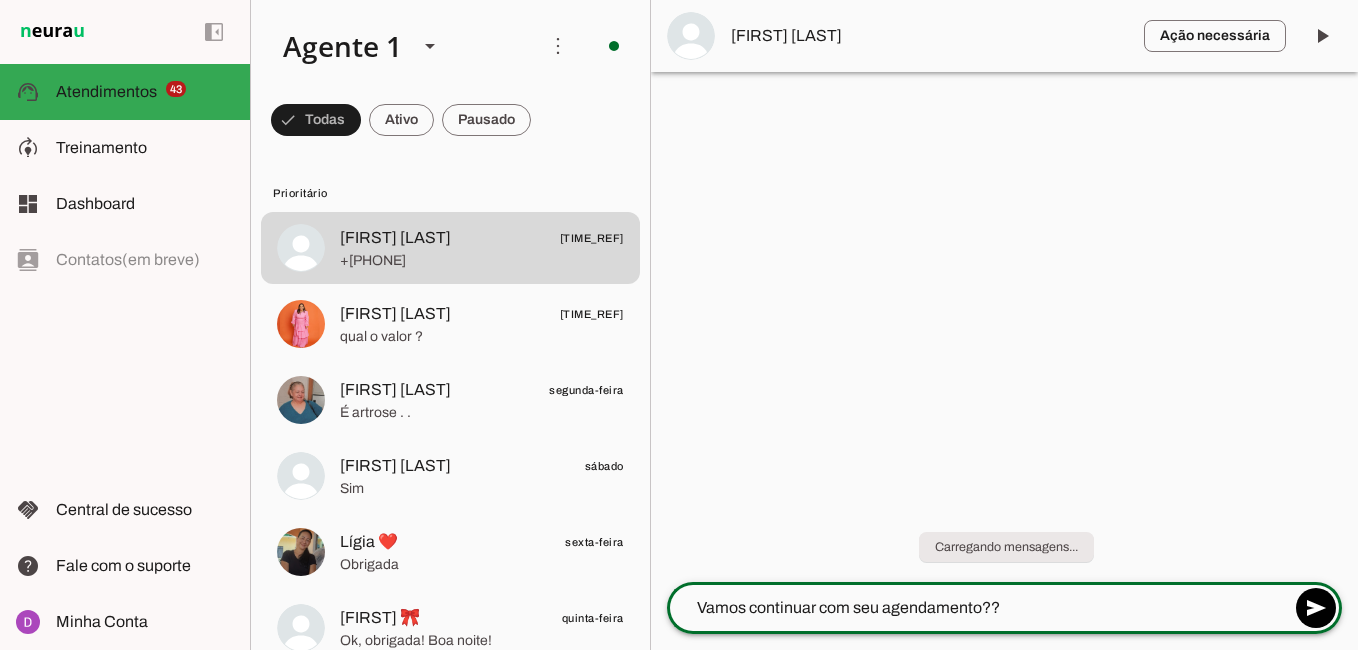 type on "Vamos continuar com seu agendamento??" 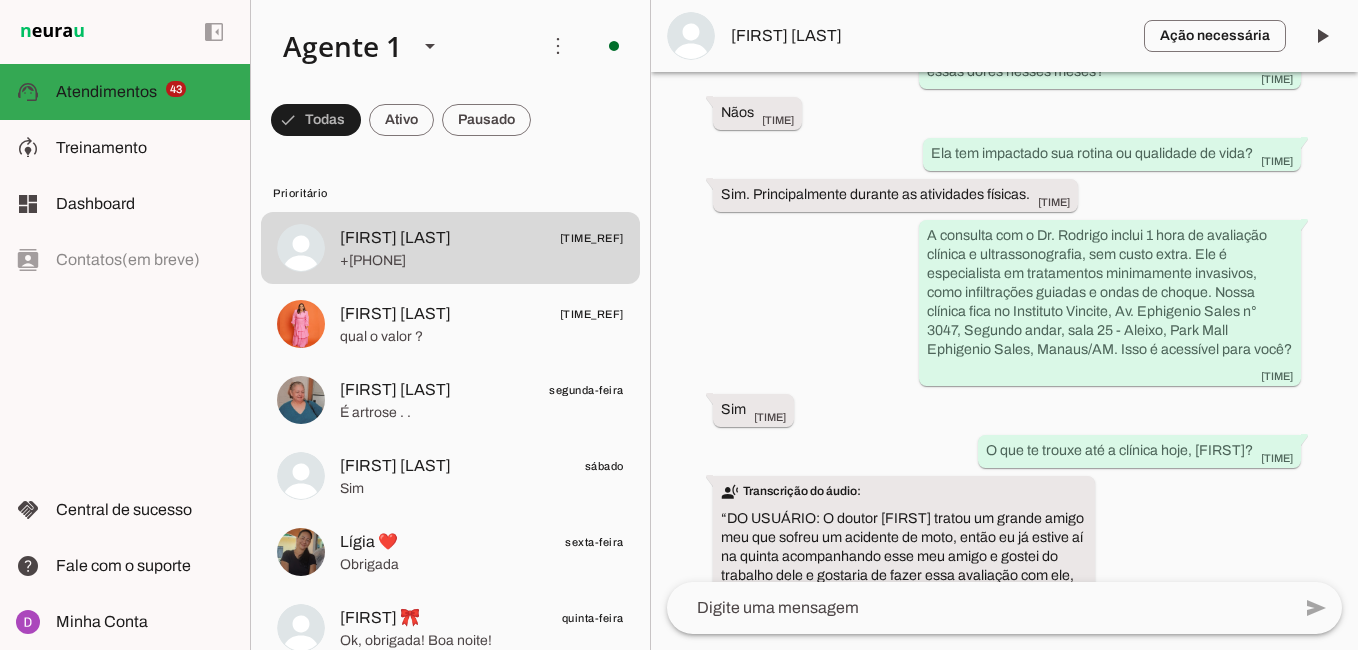 scroll, scrollTop: 0, scrollLeft: 0, axis: both 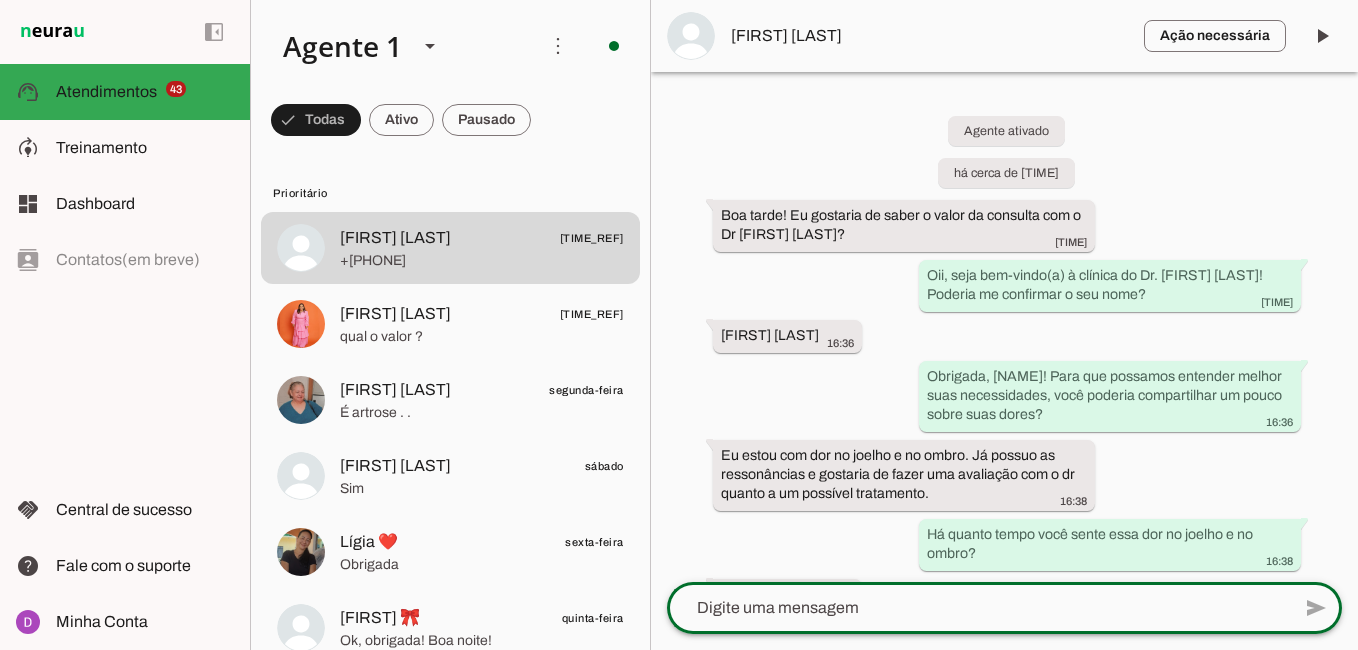click 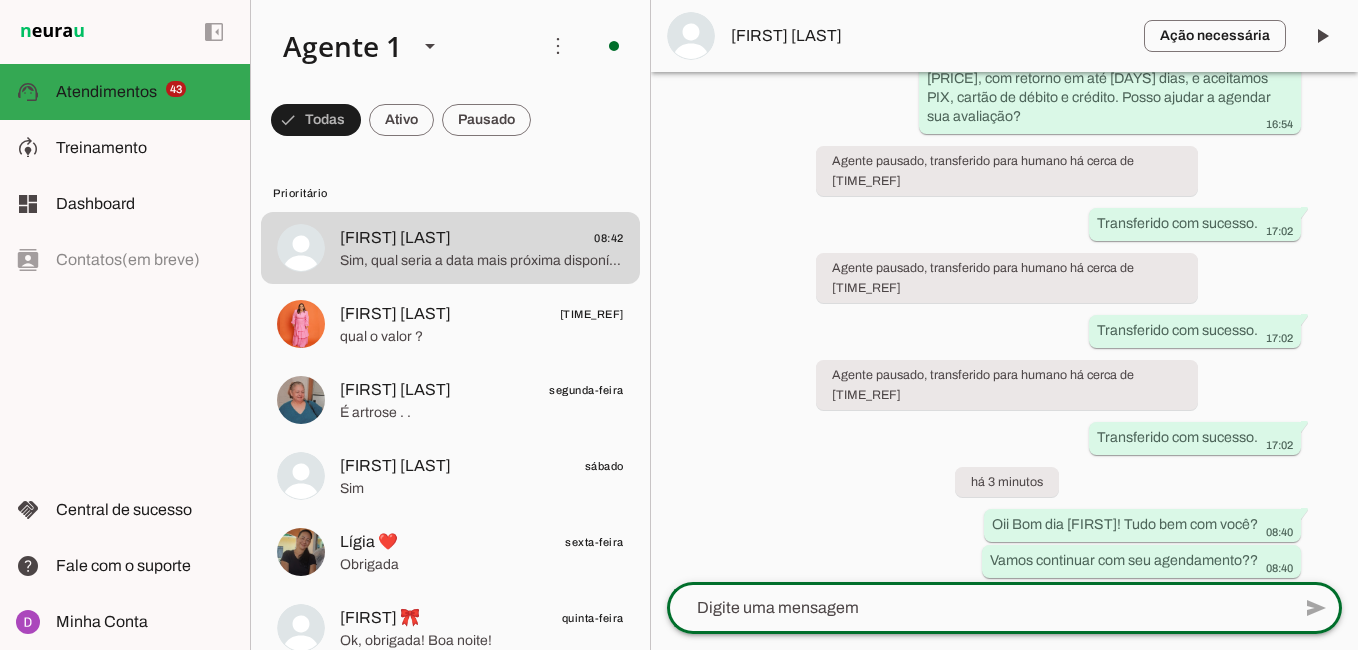 scroll, scrollTop: 1313, scrollLeft: 0, axis: vertical 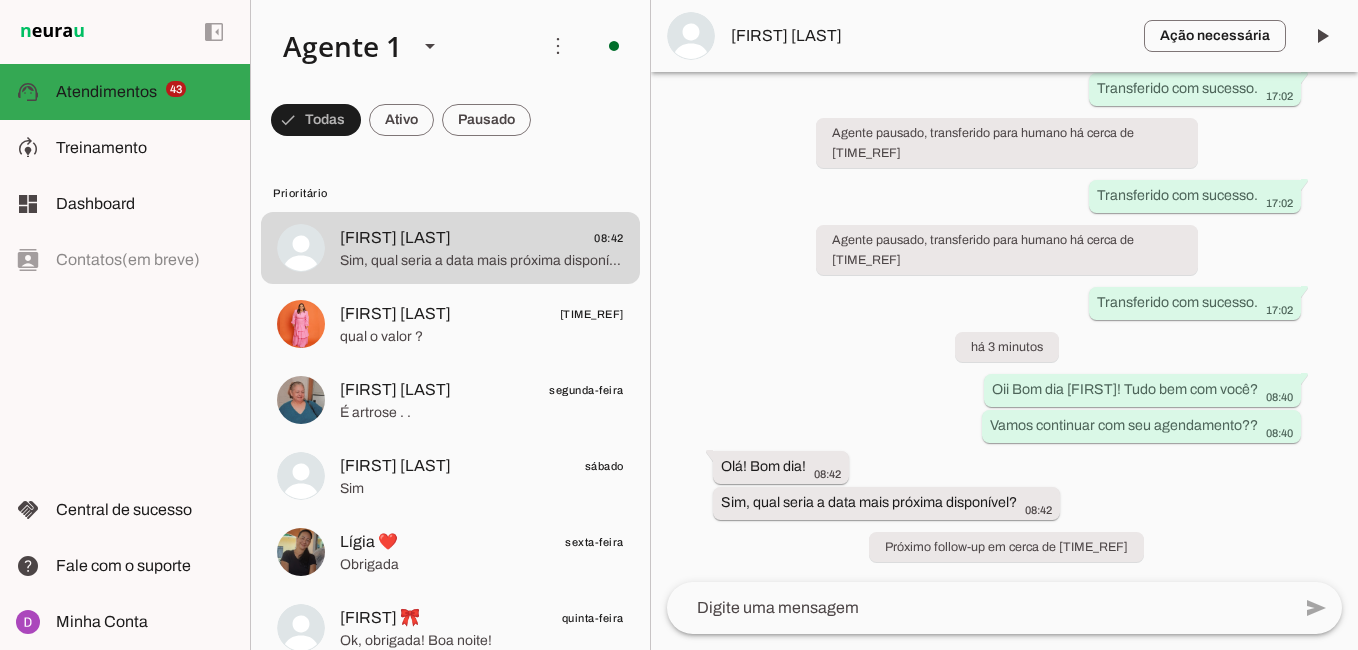 click 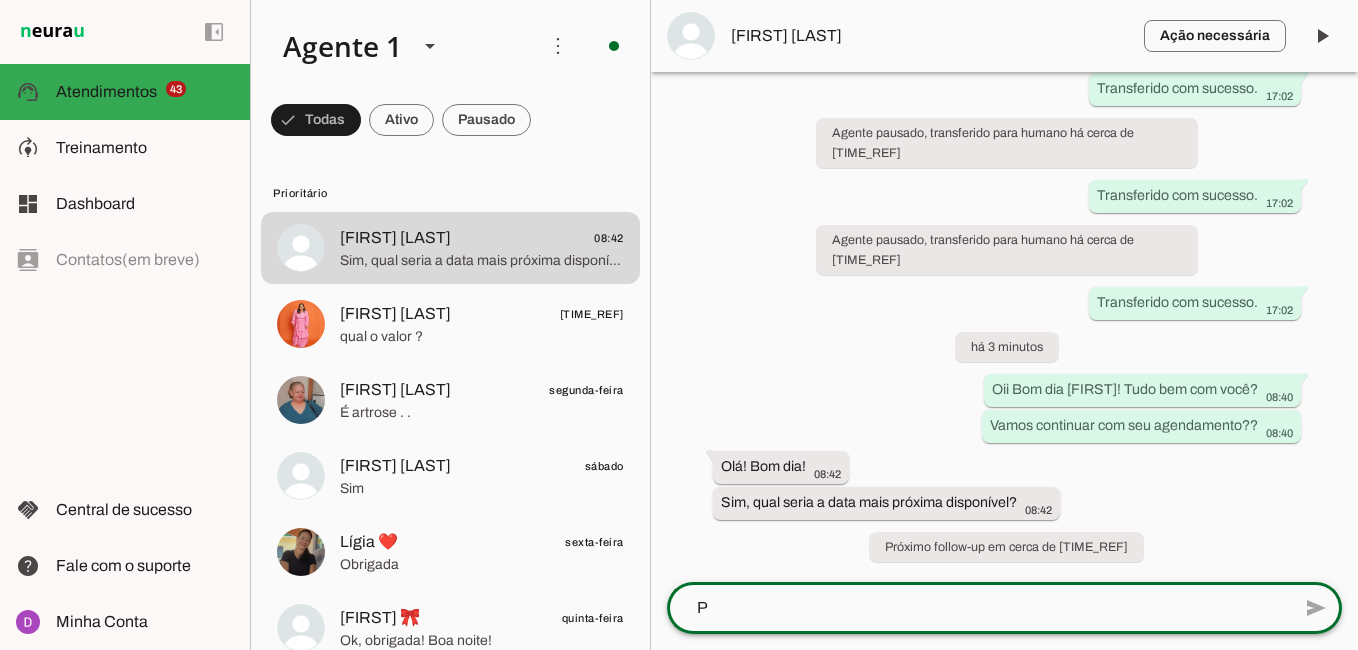 scroll, scrollTop: 0, scrollLeft: 0, axis: both 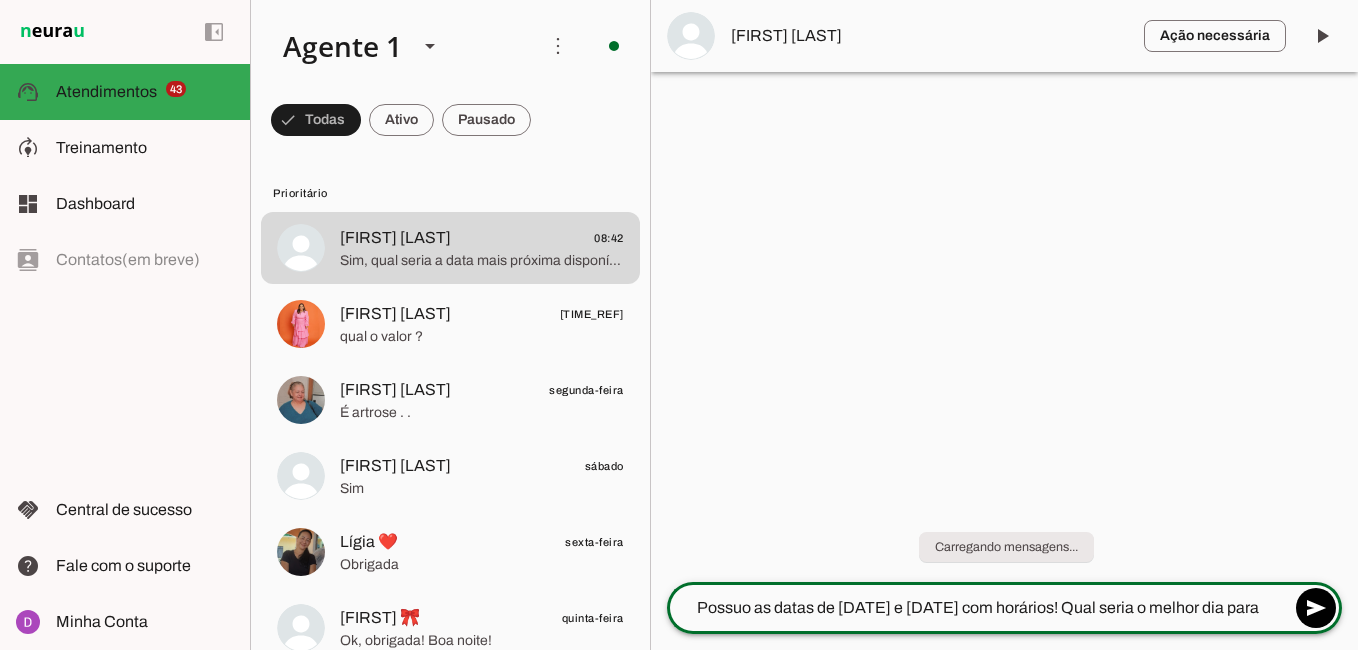 type on "Possuo as datas de [DATE] e [DATE] com horários! Qual seria o melhor dia para você??" 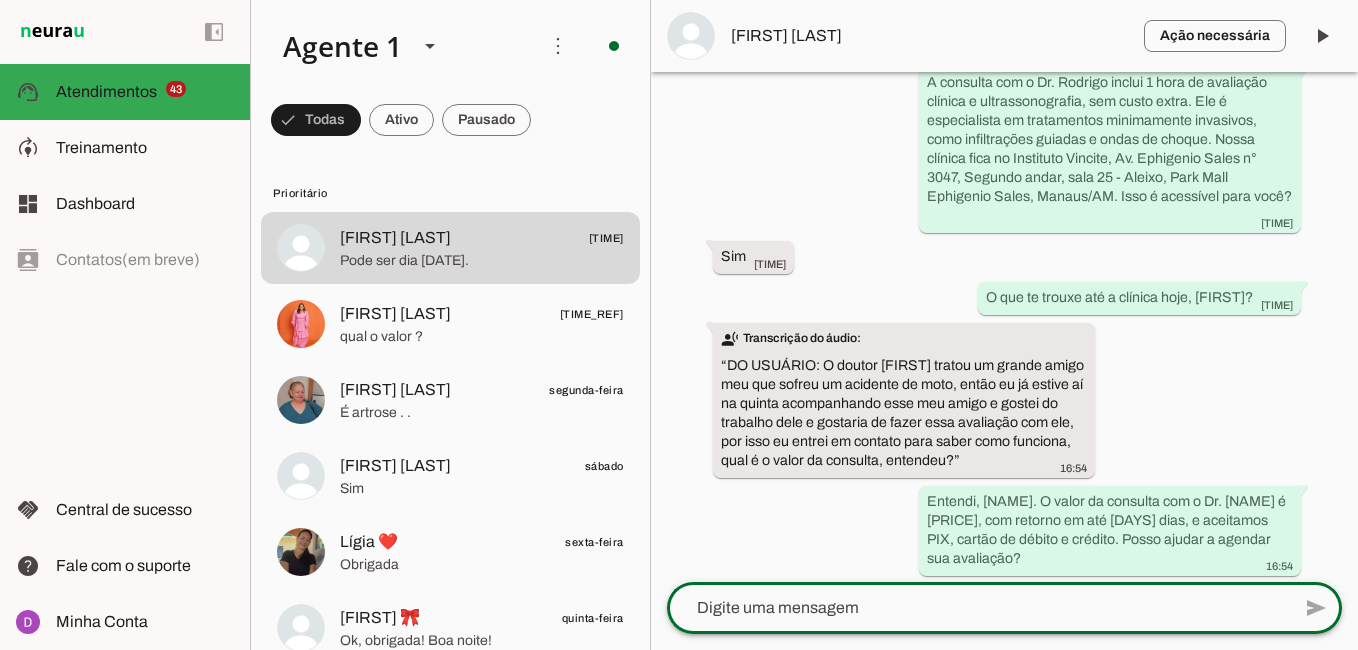 scroll, scrollTop: 1414, scrollLeft: 0, axis: vertical 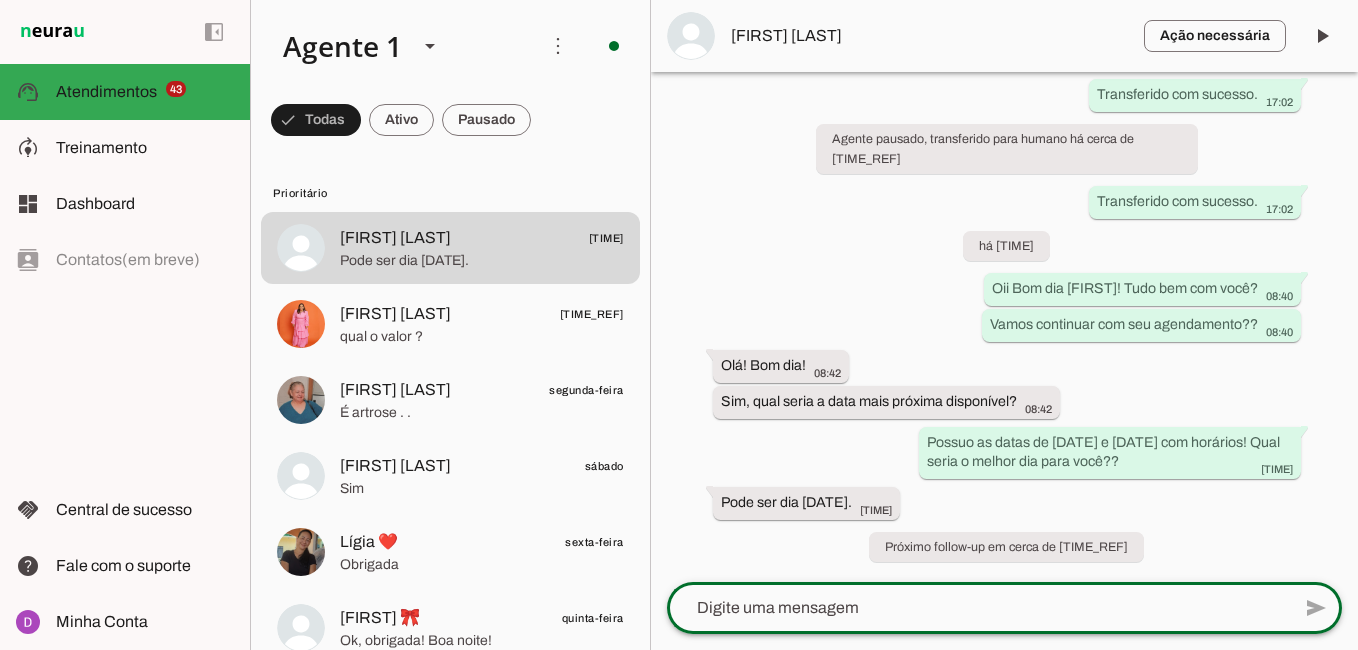 click 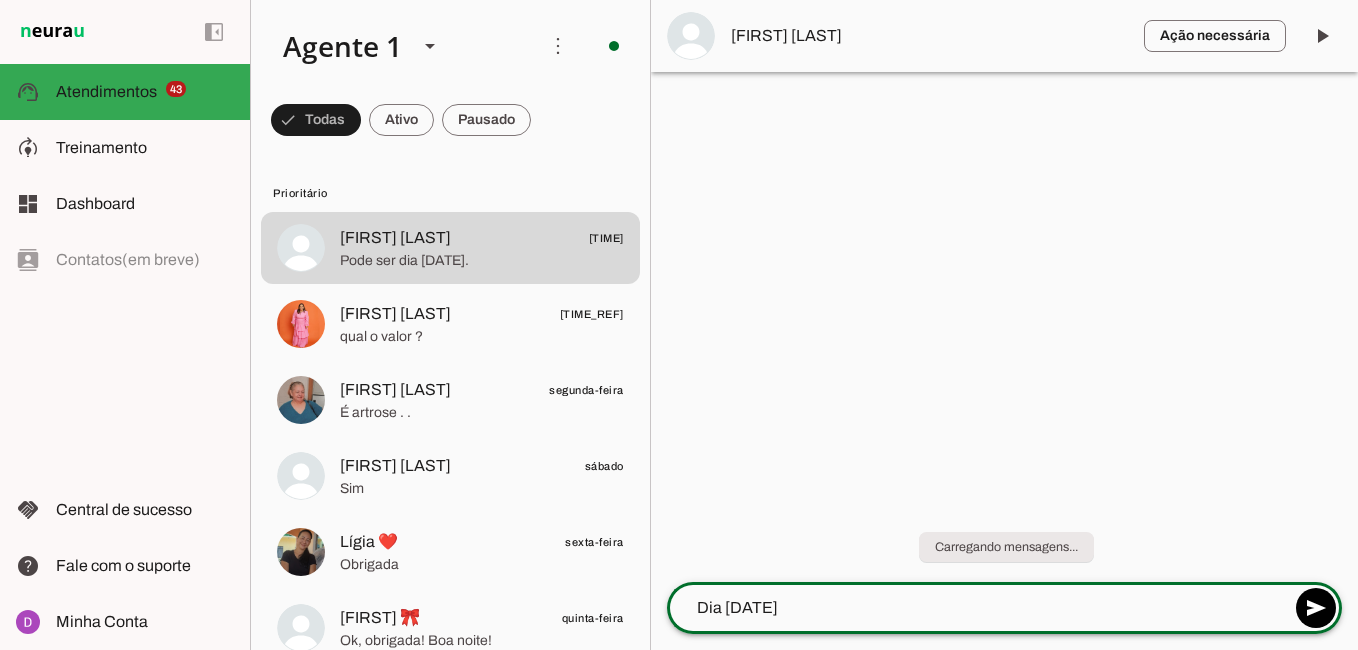 scroll, scrollTop: 0, scrollLeft: 0, axis: both 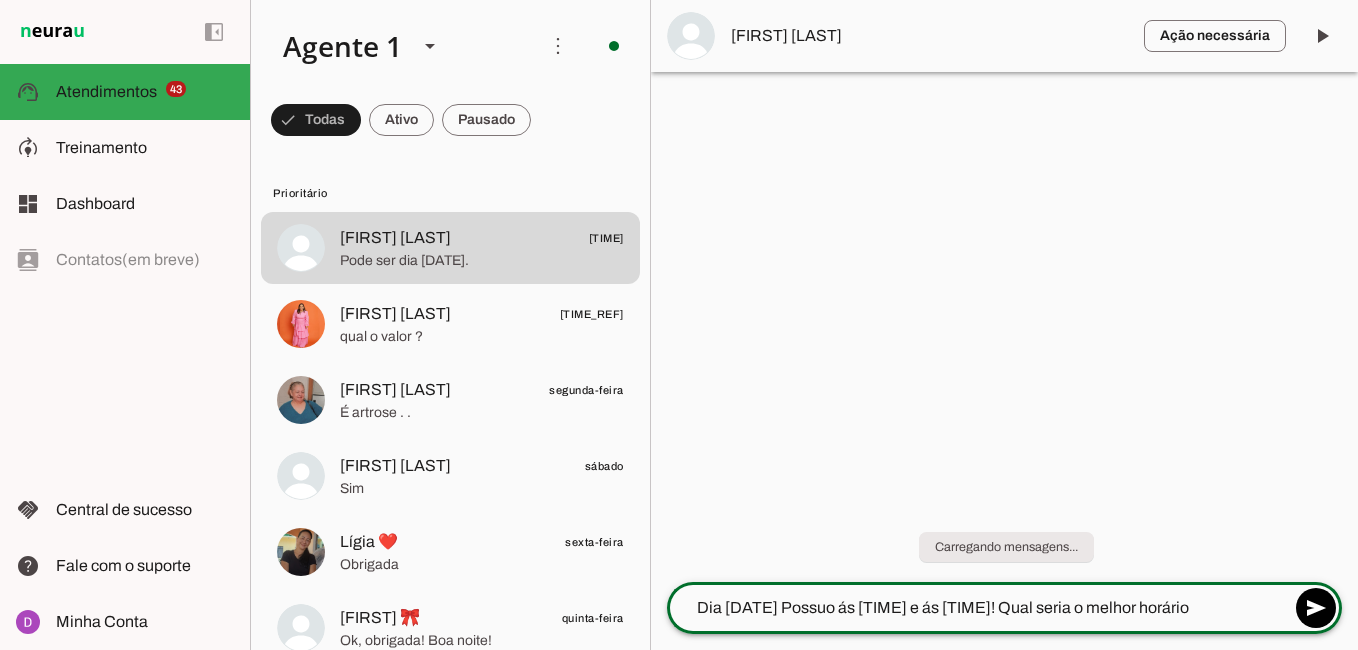 type on "Dia [DATE] Possuo ás [TIME] e ás [TIME]! Qual seria o melhor horário?" 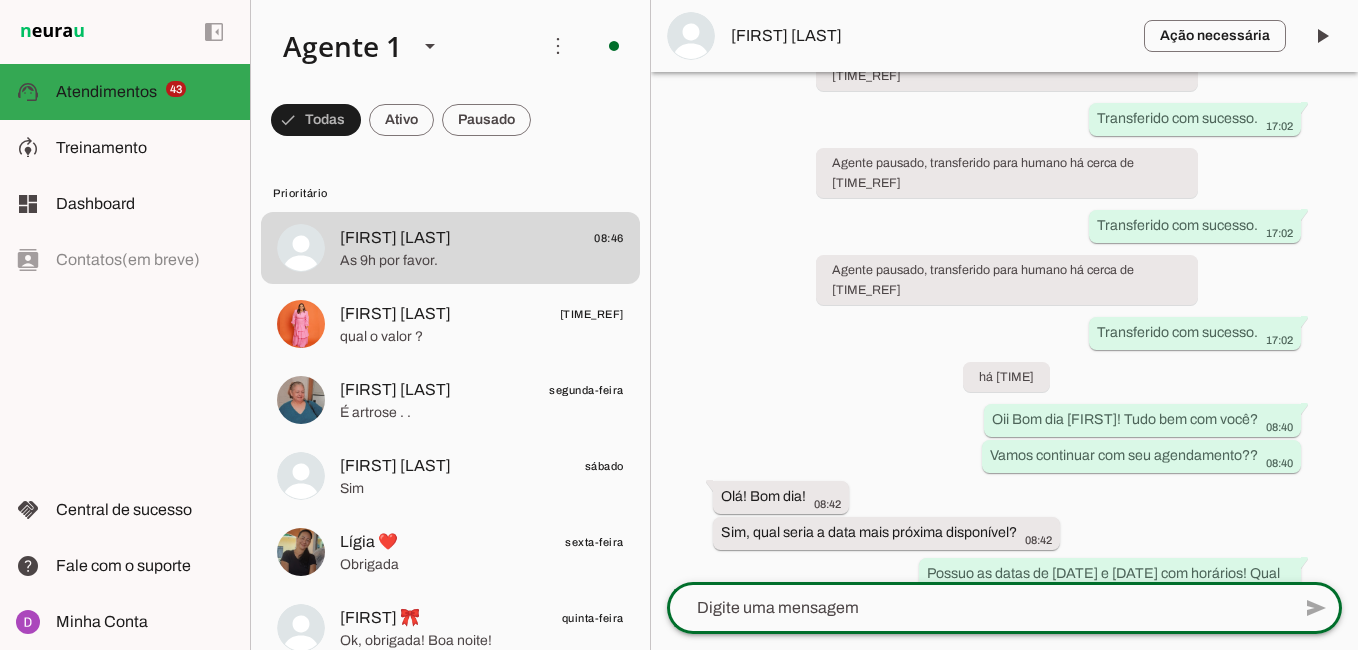 scroll, scrollTop: 1515, scrollLeft: 0, axis: vertical 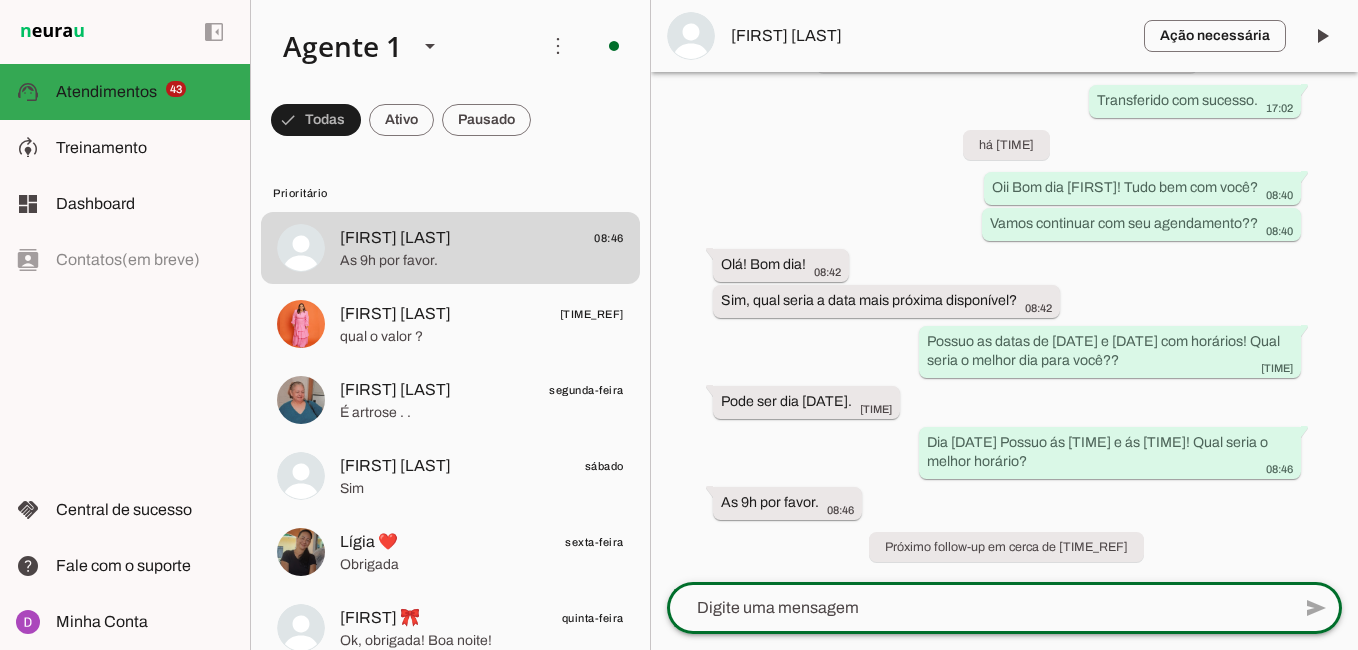 click 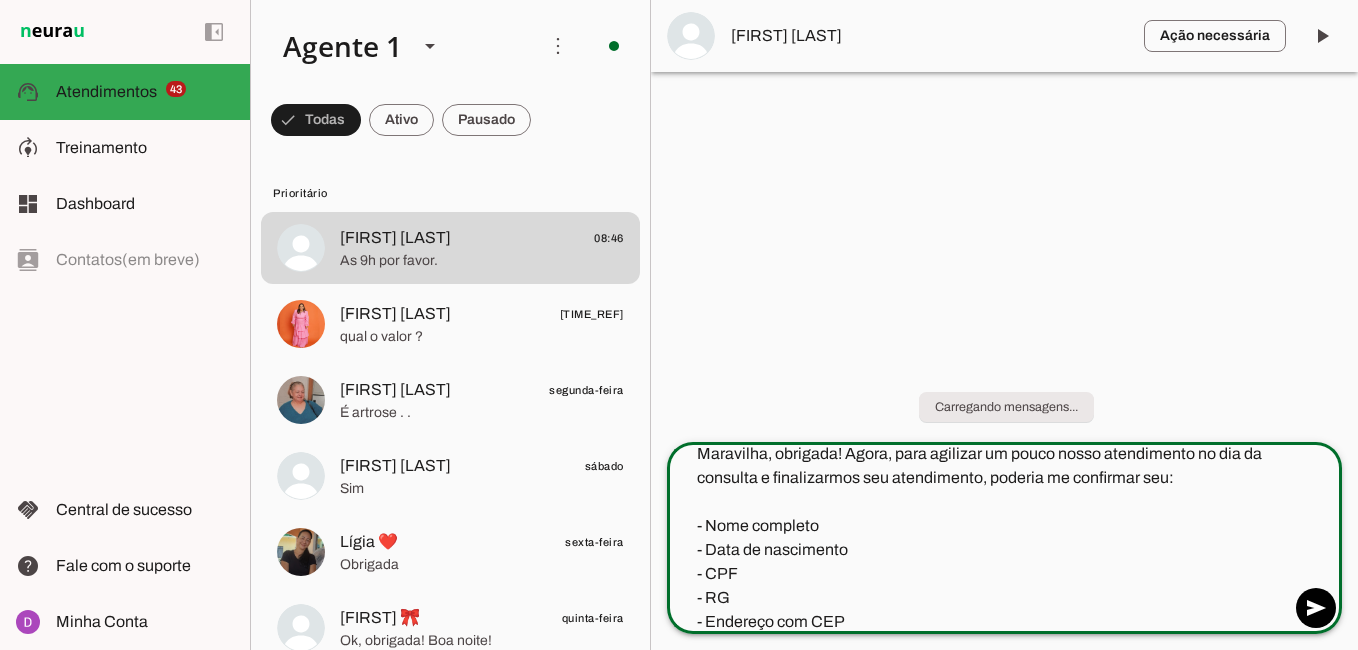 scroll, scrollTop: 44, scrollLeft: 0, axis: vertical 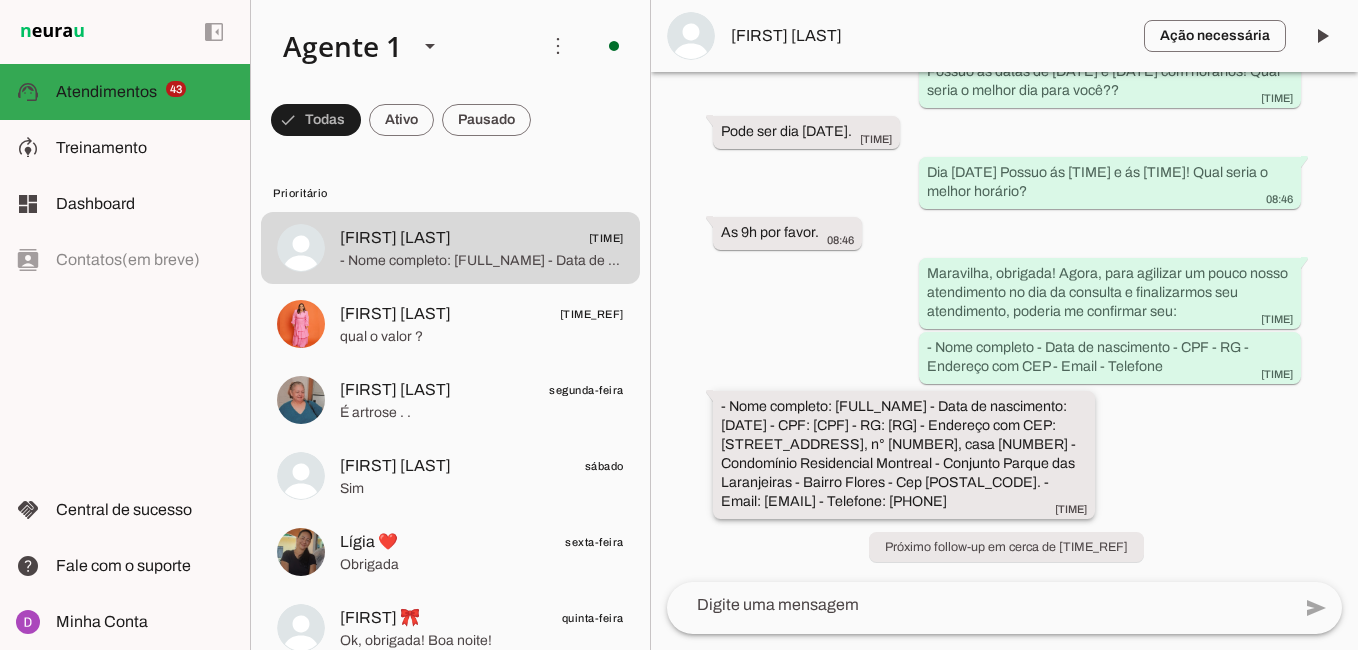 drag, startPoint x: 835, startPoint y: 387, endPoint x: 881, endPoint y: 401, distance: 48.08326 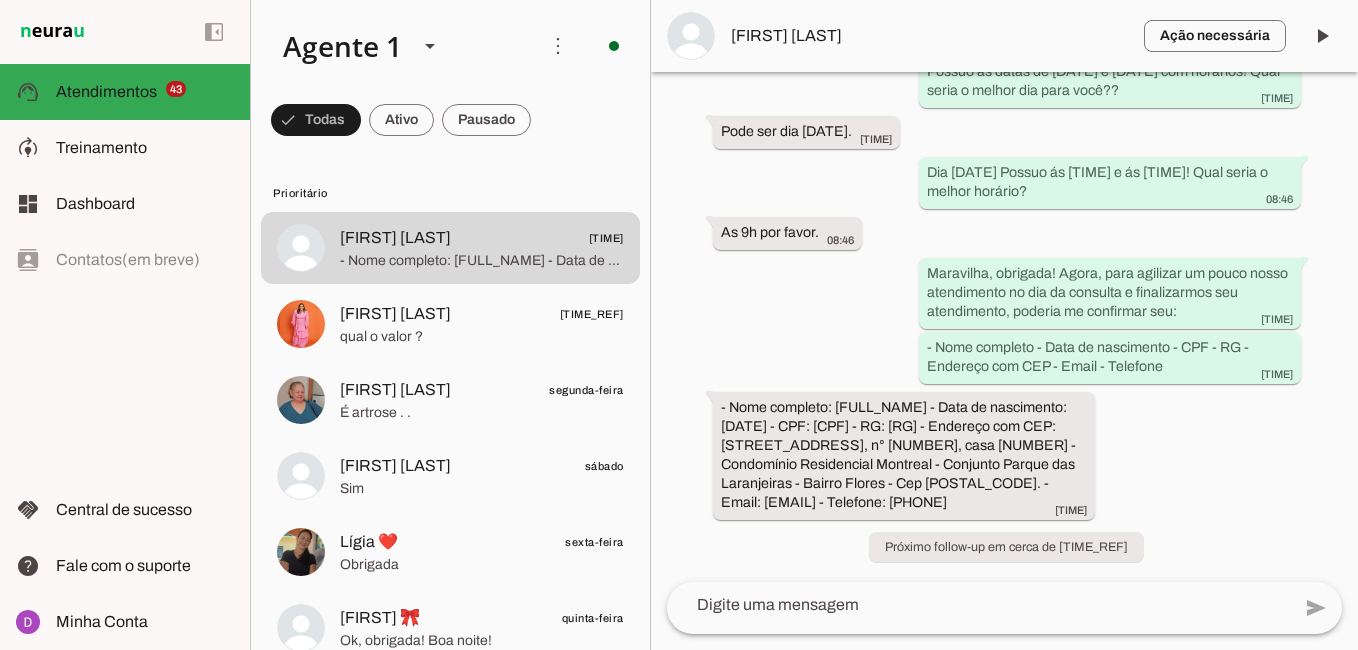drag, startPoint x: 832, startPoint y: 502, endPoint x: 709, endPoint y: 496, distance: 123.146255 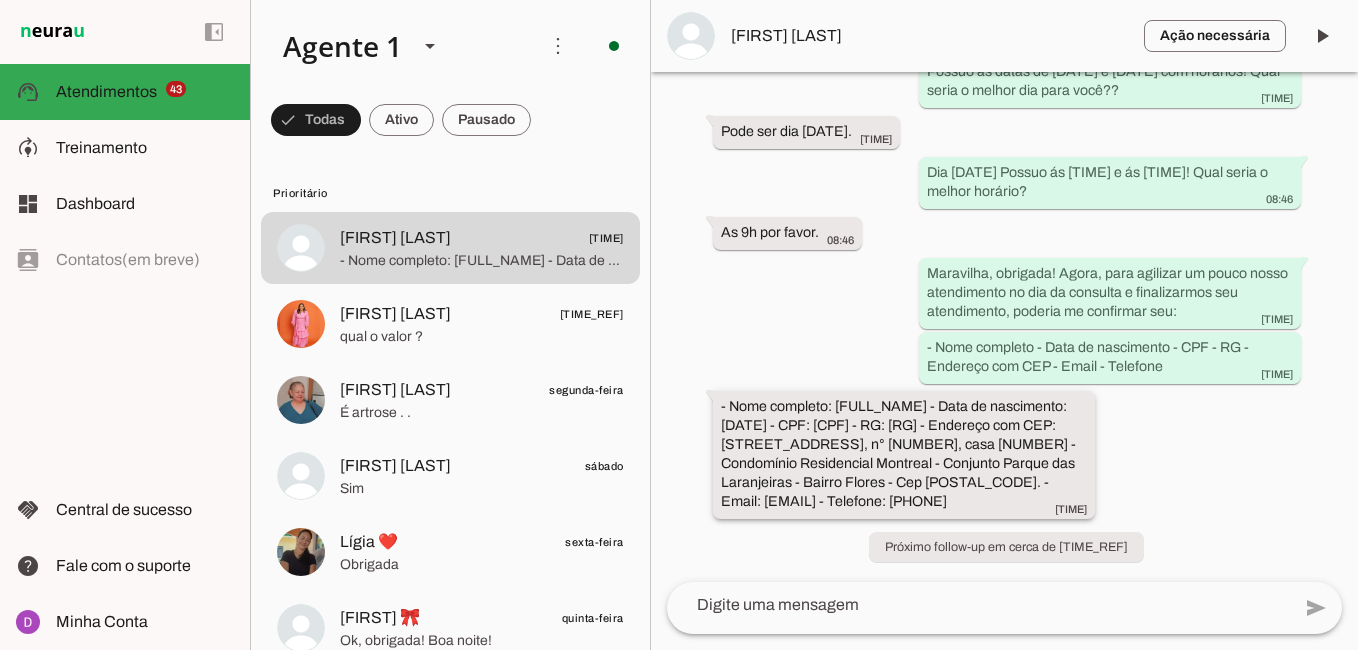 drag, startPoint x: 850, startPoint y: 482, endPoint x: 1005, endPoint y: 484, distance: 155.01291 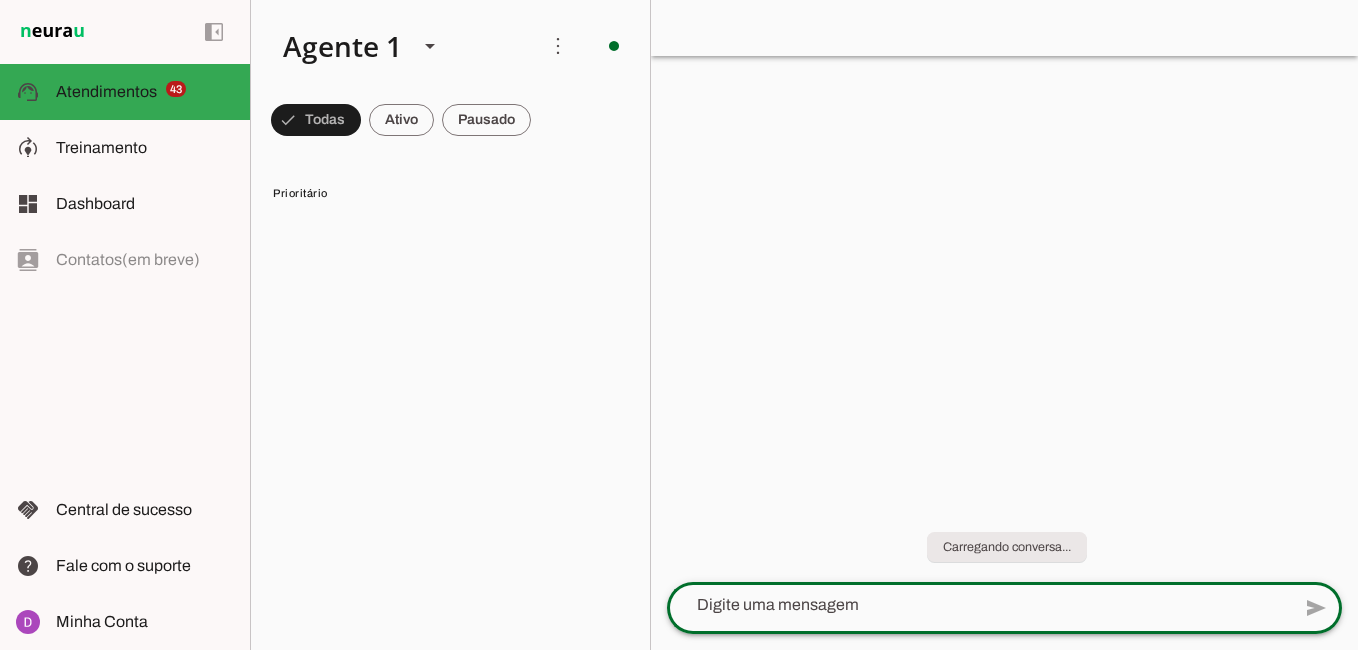 click 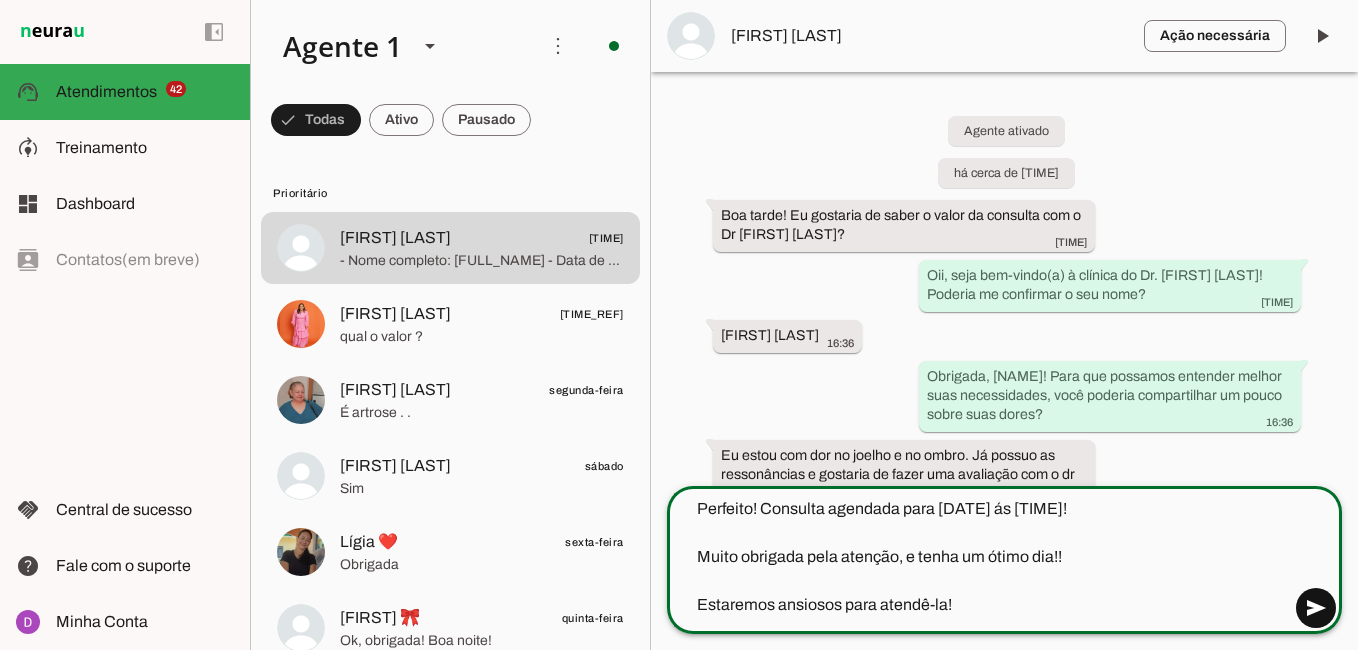 type on "Perfeito! Consulta agendada para [DATE] ás [TIME]!
Muito obrigada pela atenção, e tenha um ótimo dia!!
Estaremos ansiosos para atendê-la!" 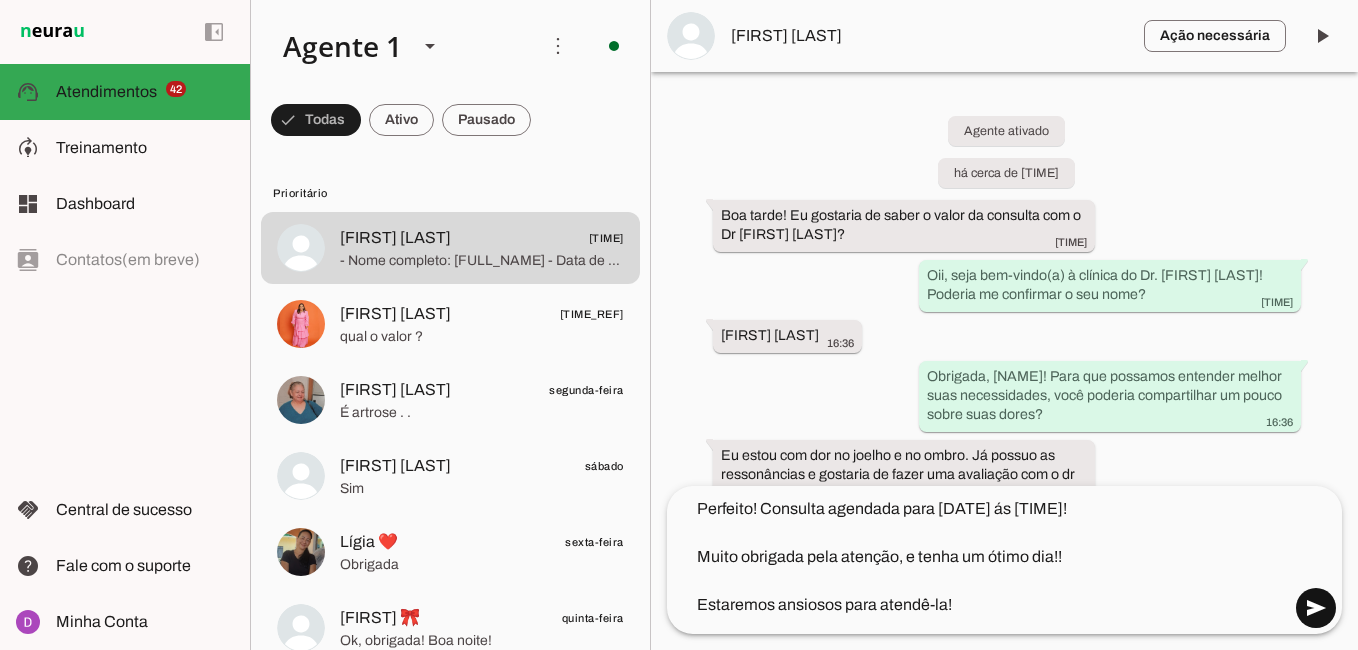 click at bounding box center [1316, 608] 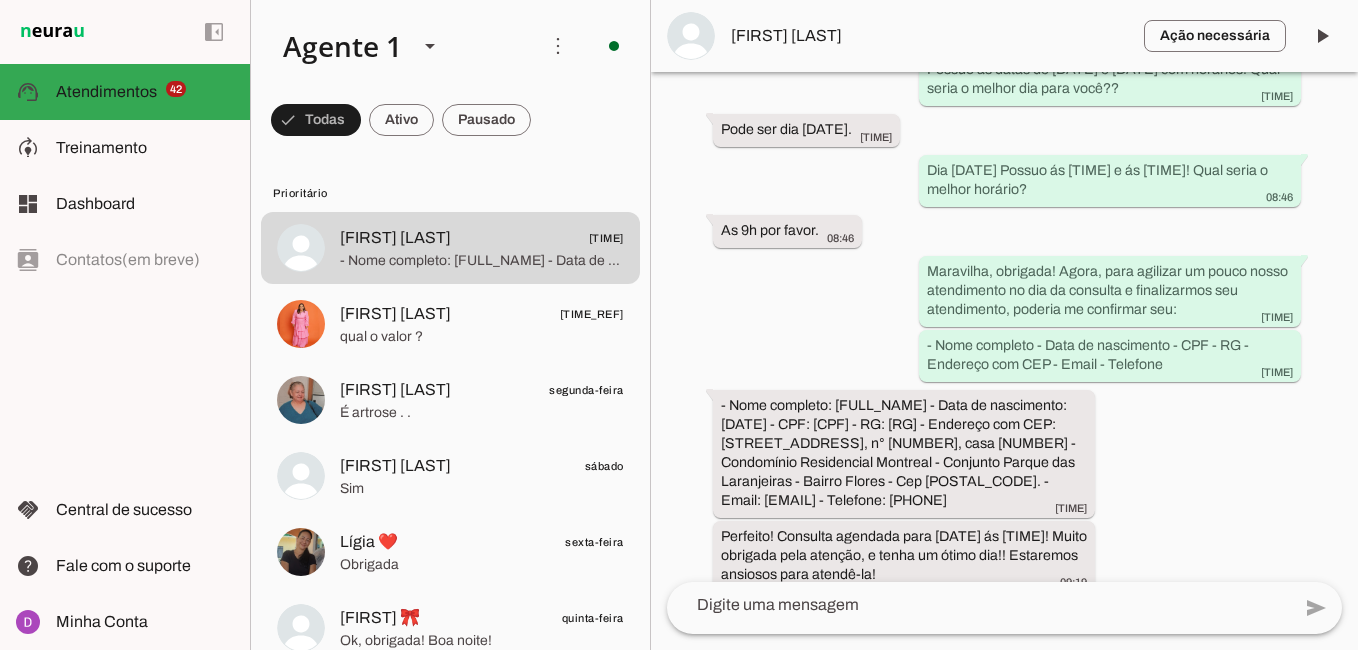 scroll, scrollTop: 1878, scrollLeft: 0, axis: vertical 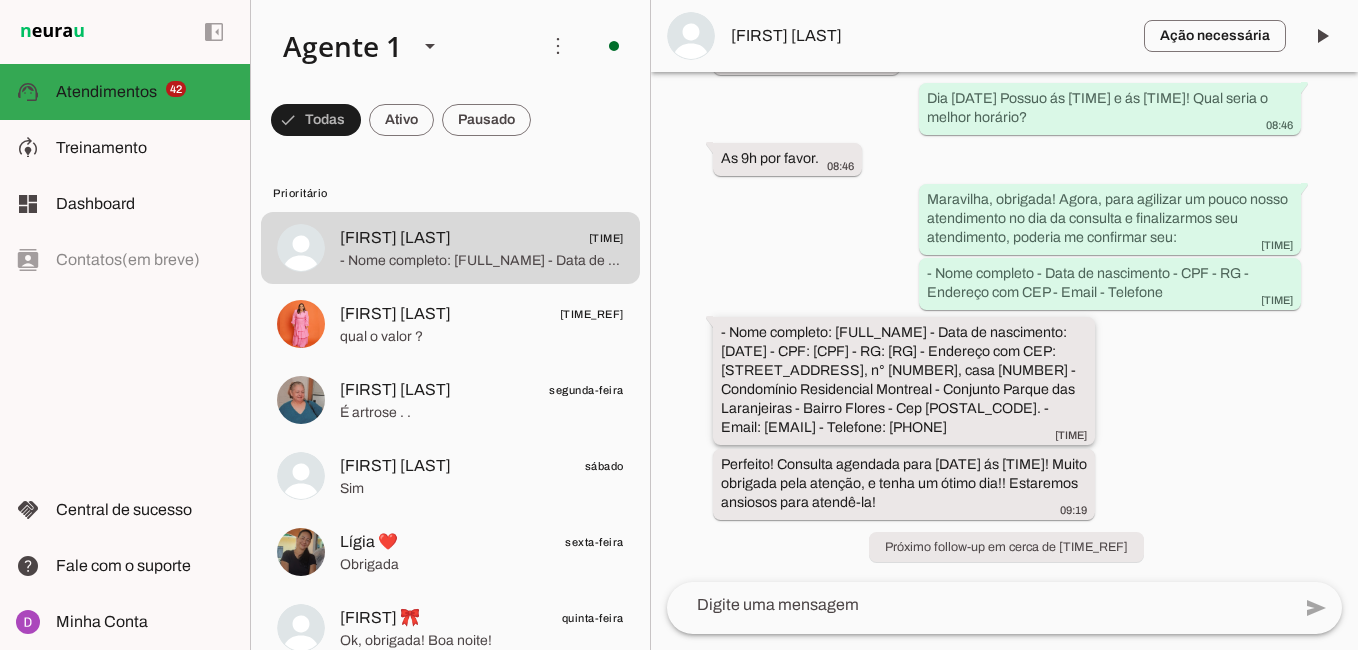 drag, startPoint x: 841, startPoint y: 430, endPoint x: 717, endPoint y: 309, distance: 173.25415 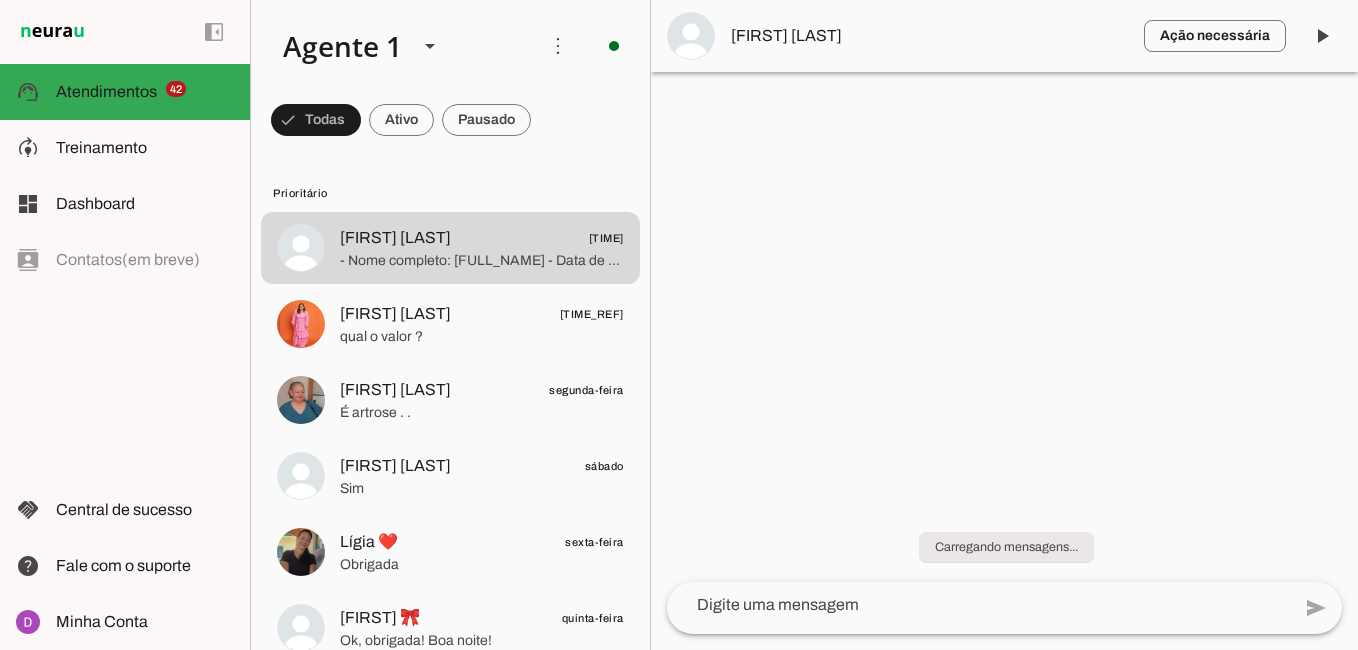scroll, scrollTop: 0, scrollLeft: 0, axis: both 